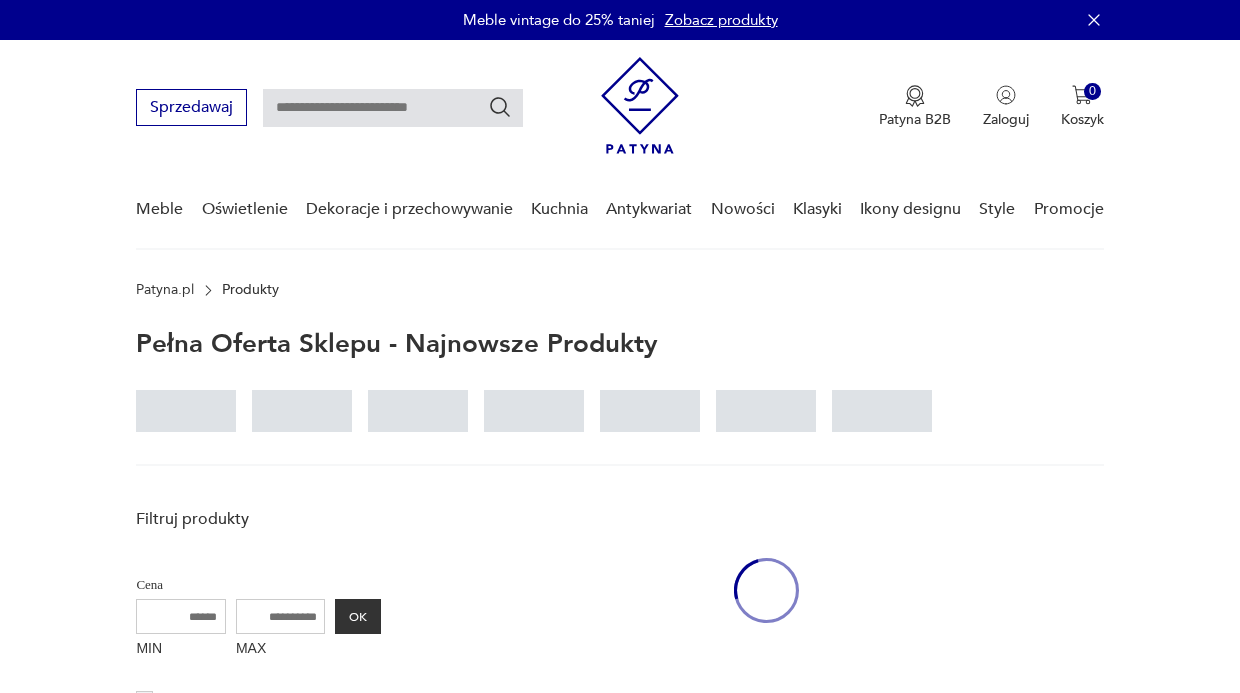 scroll, scrollTop: 63, scrollLeft: 0, axis: vertical 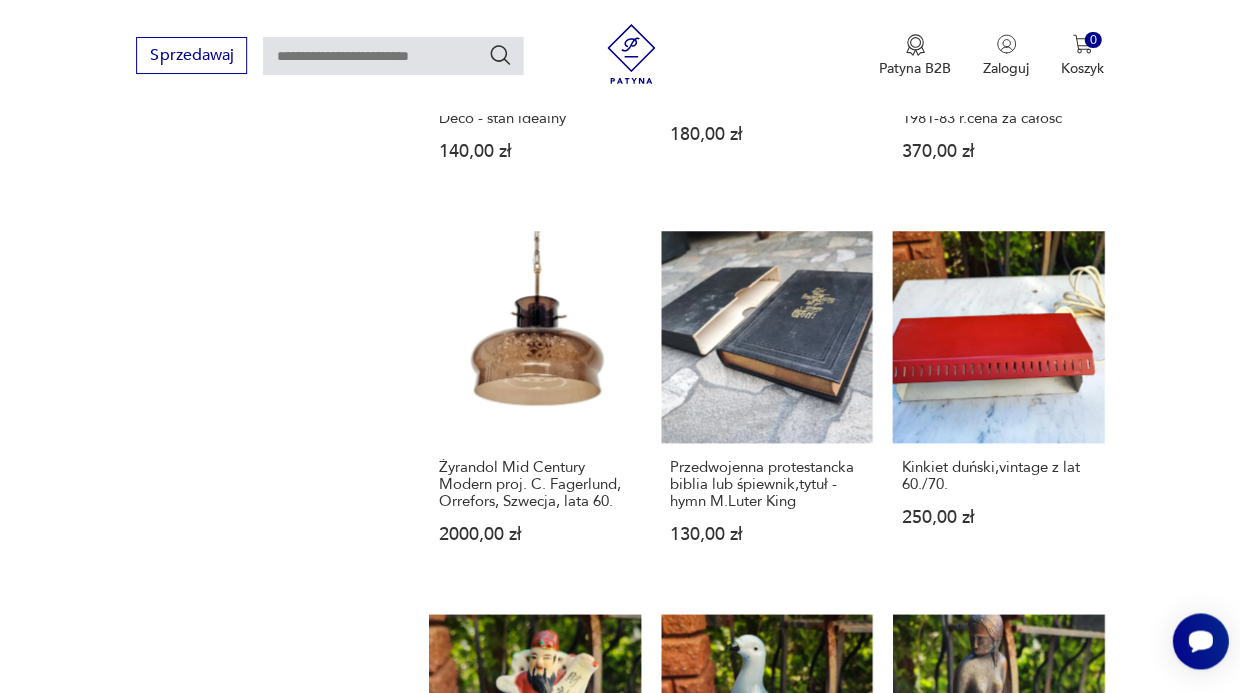 click 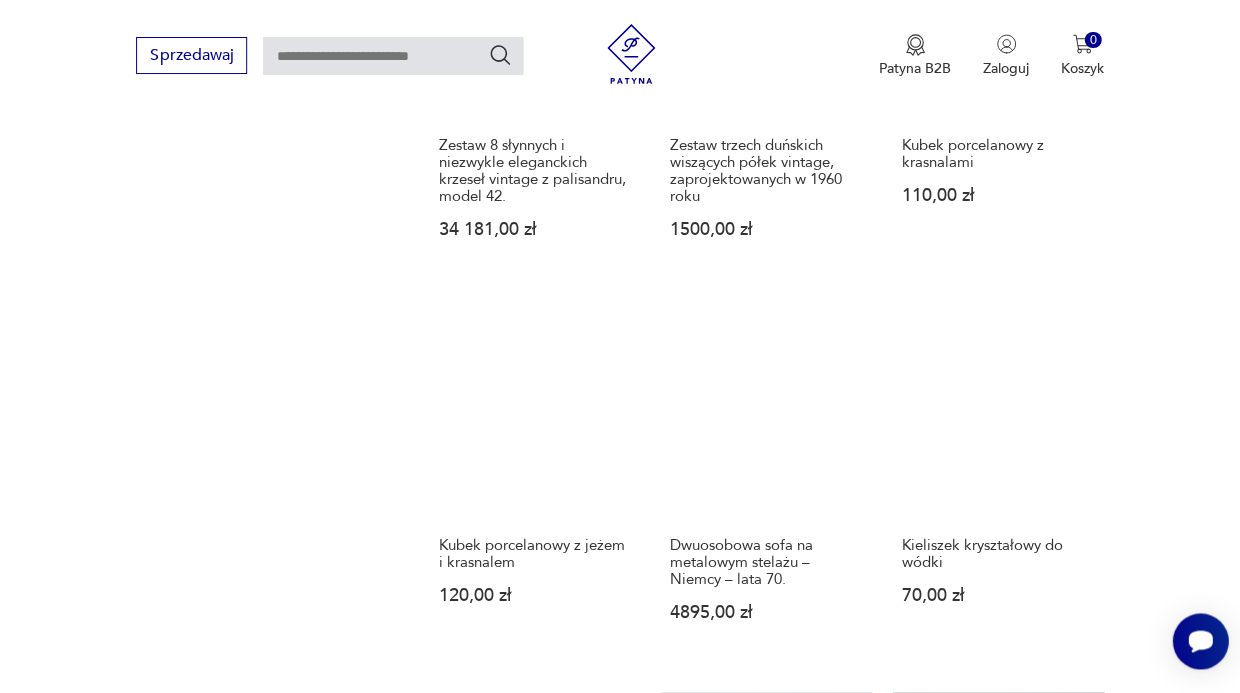 scroll, scrollTop: 1470, scrollLeft: 0, axis: vertical 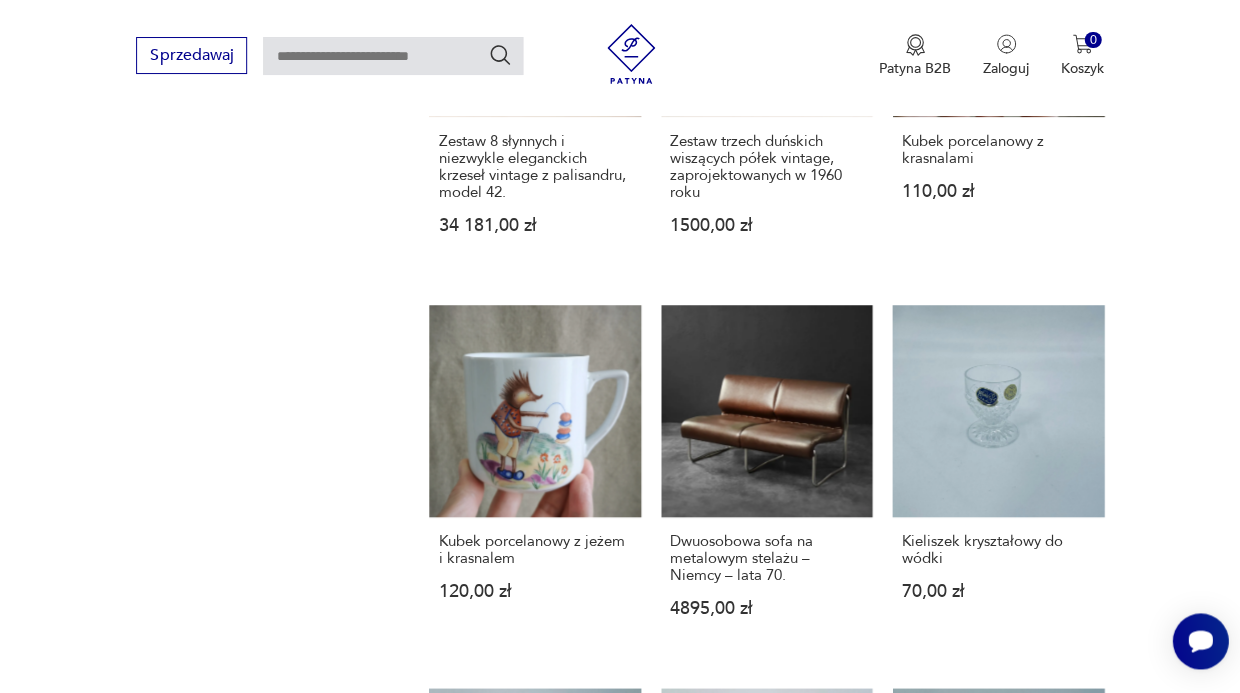 click at bounding box center (1040, 1474) 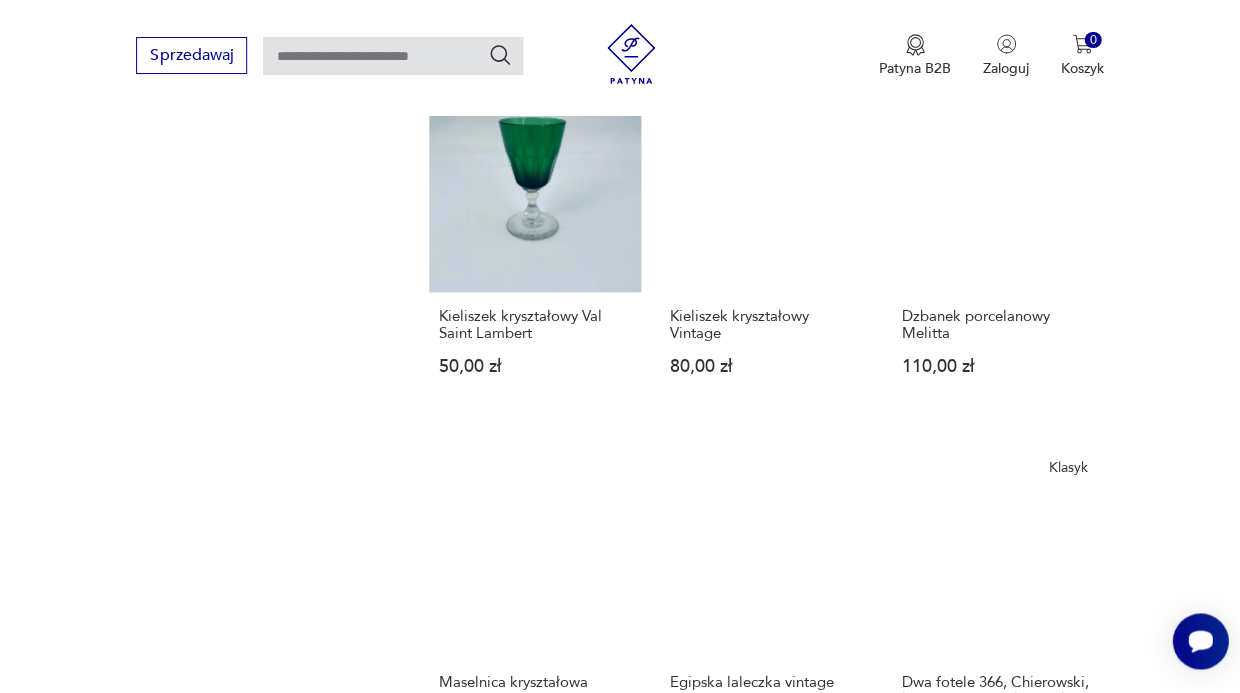 scroll, scrollTop: 1675, scrollLeft: 0, axis: vertical 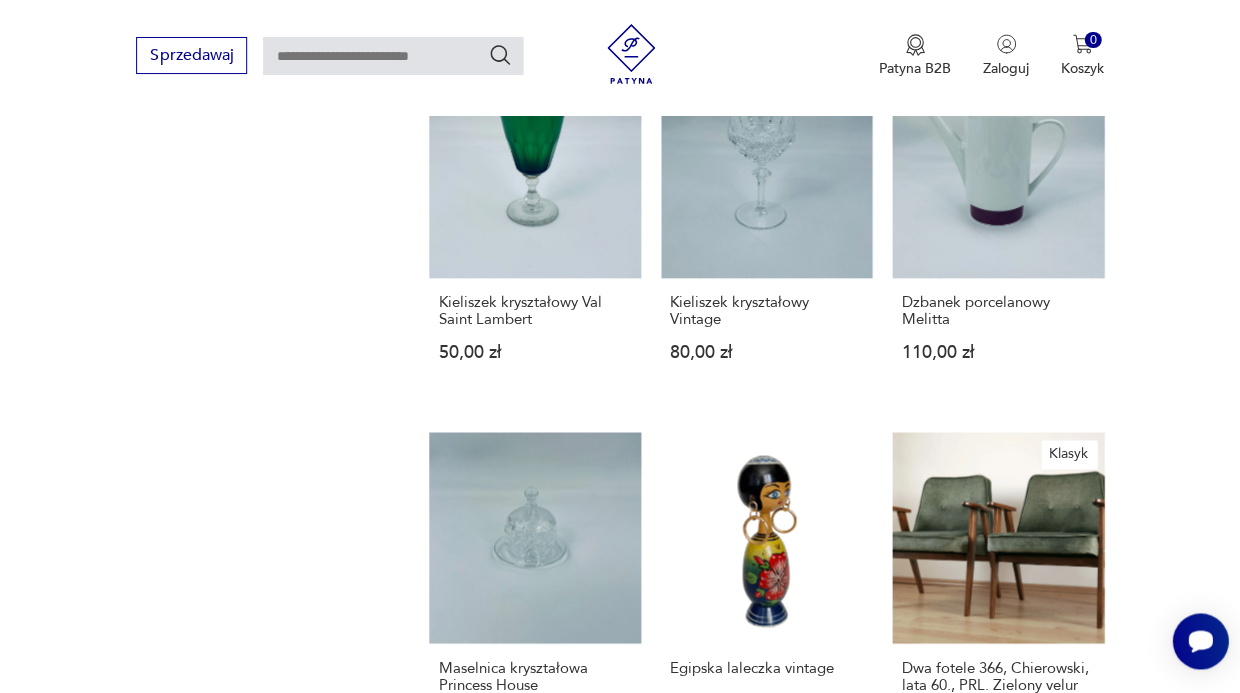 click 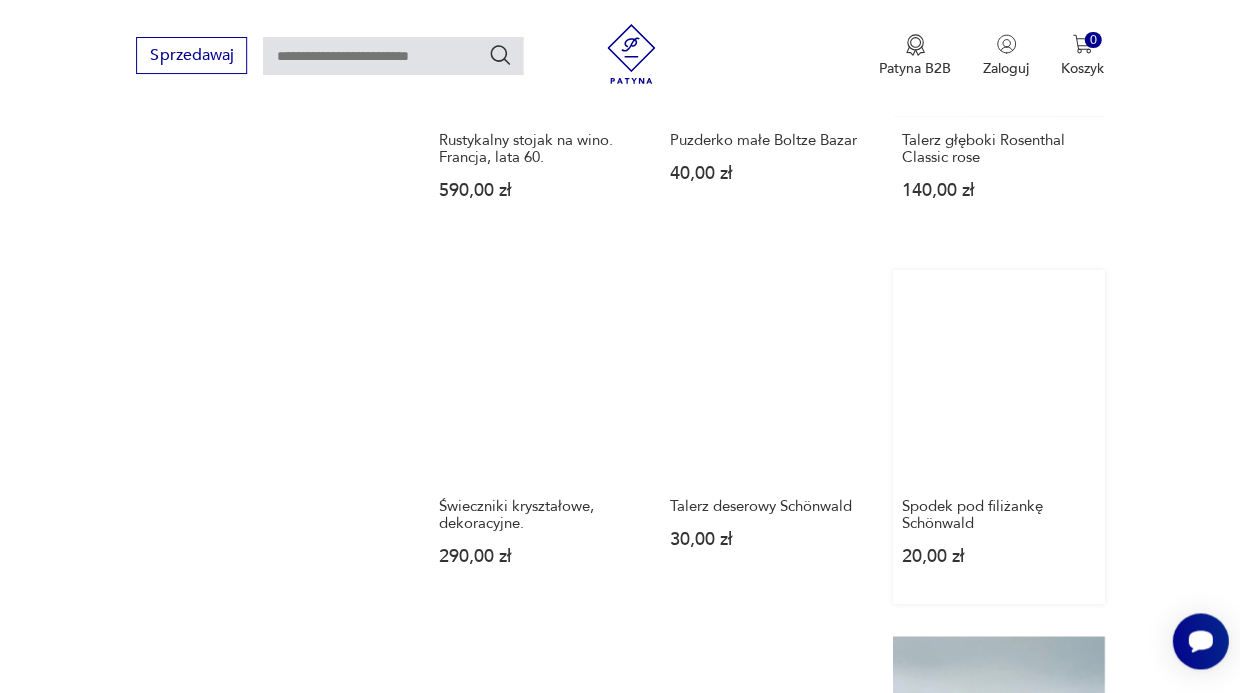 scroll, scrollTop: 1482, scrollLeft: 0, axis: vertical 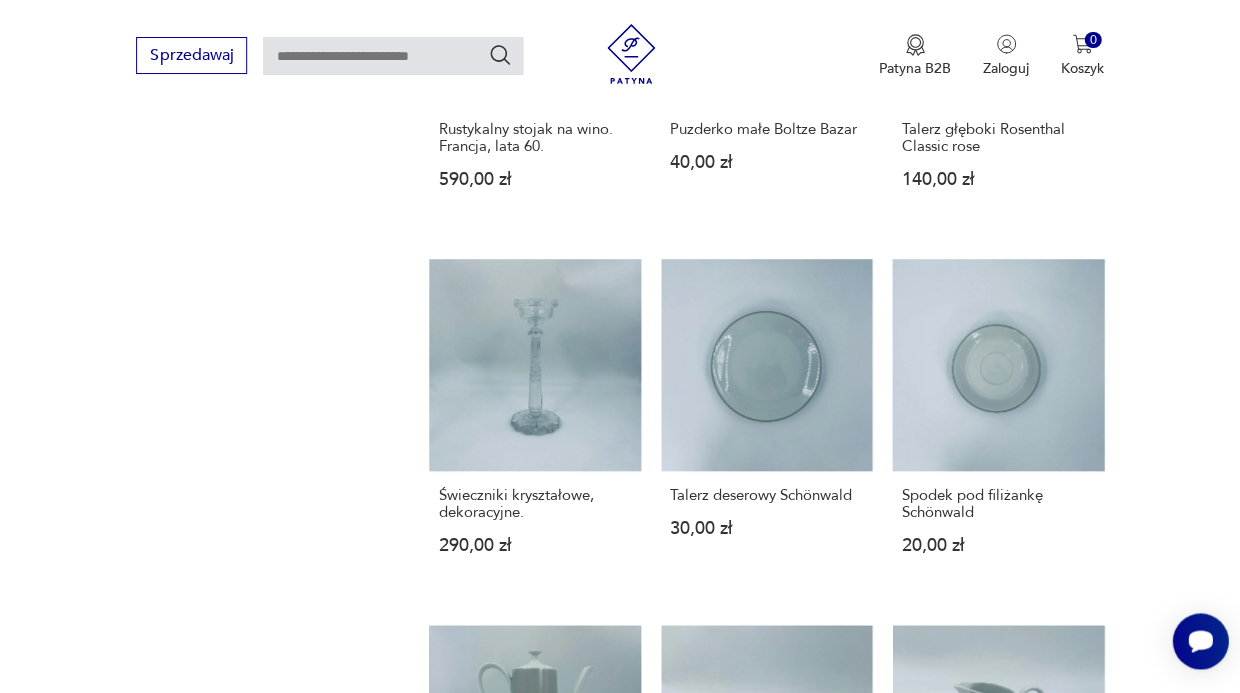 click at bounding box center (1040, 1428) 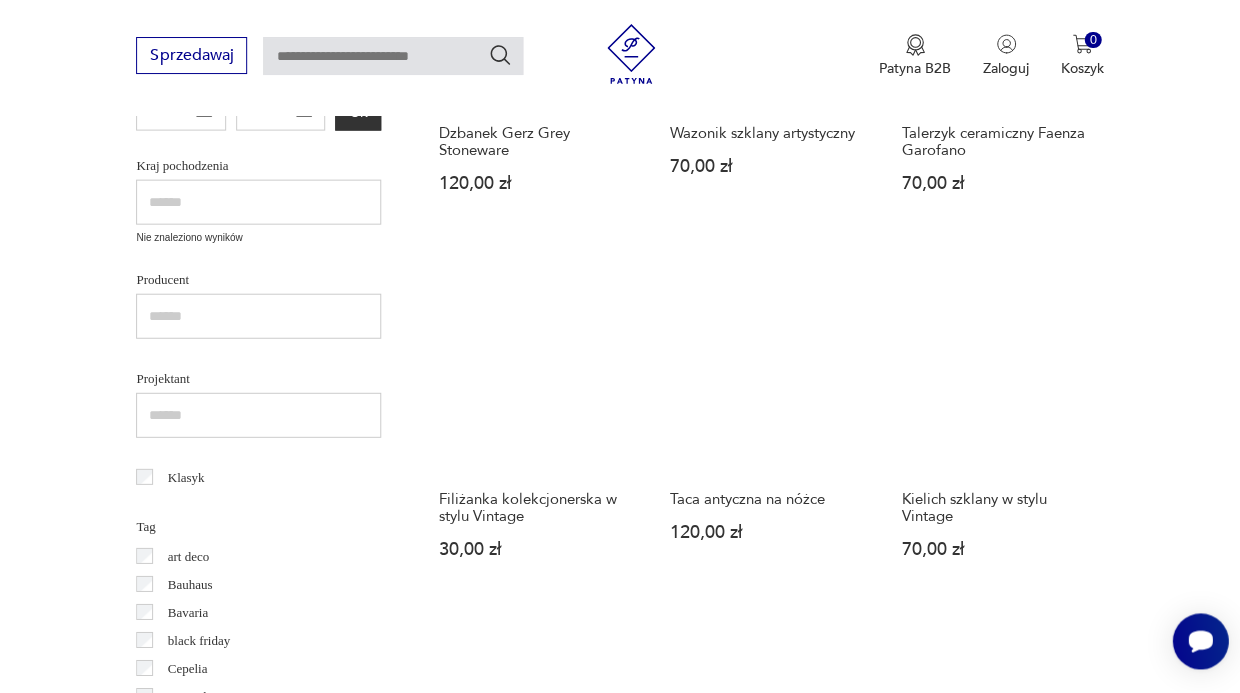 scroll, scrollTop: 892, scrollLeft: 0, axis: vertical 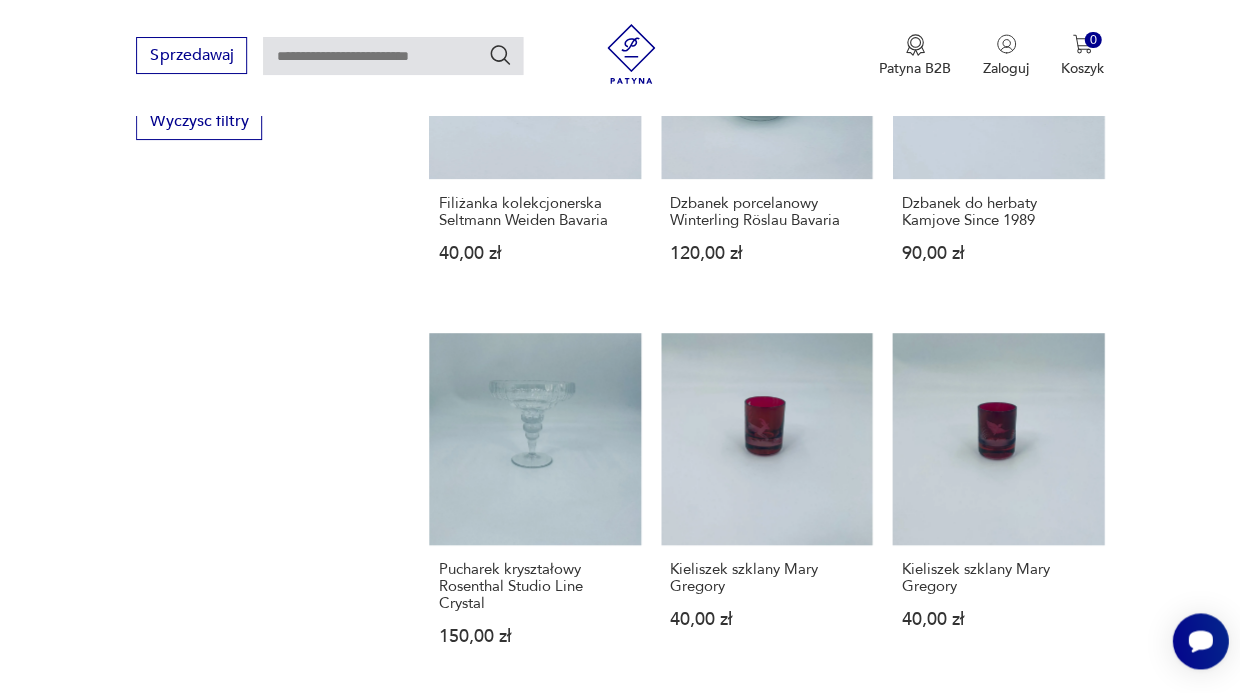 click at bounding box center [1040, 1519] 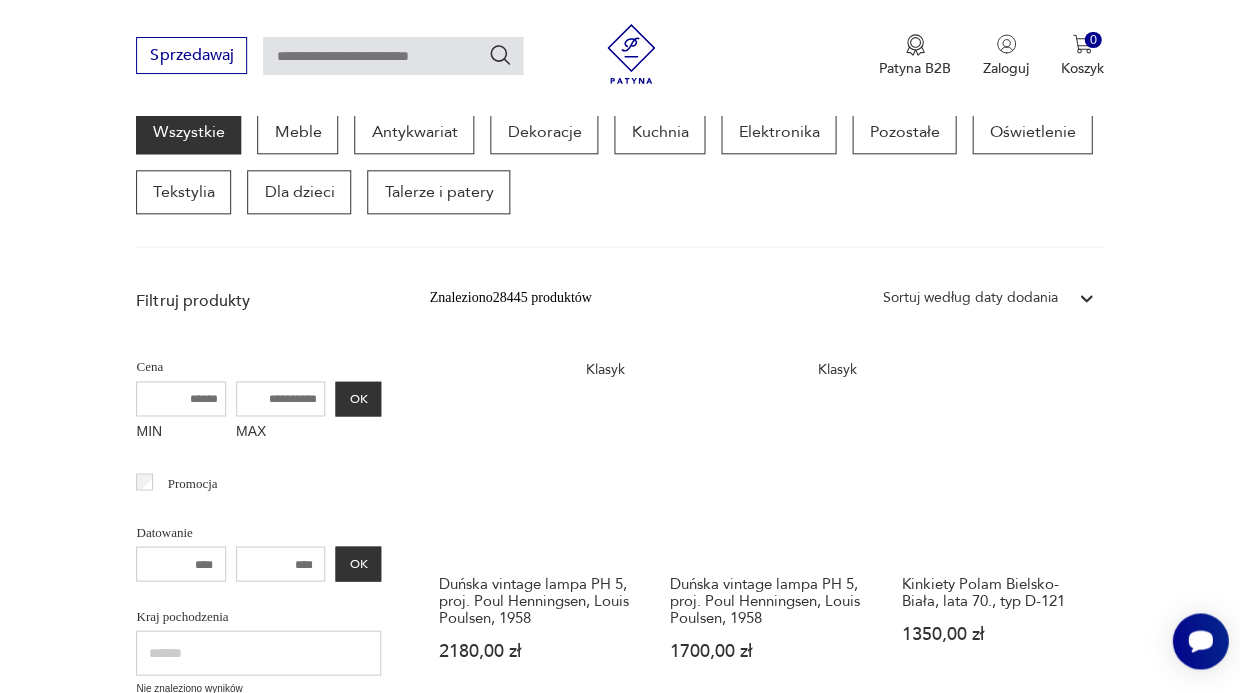 scroll, scrollTop: 289, scrollLeft: 0, axis: vertical 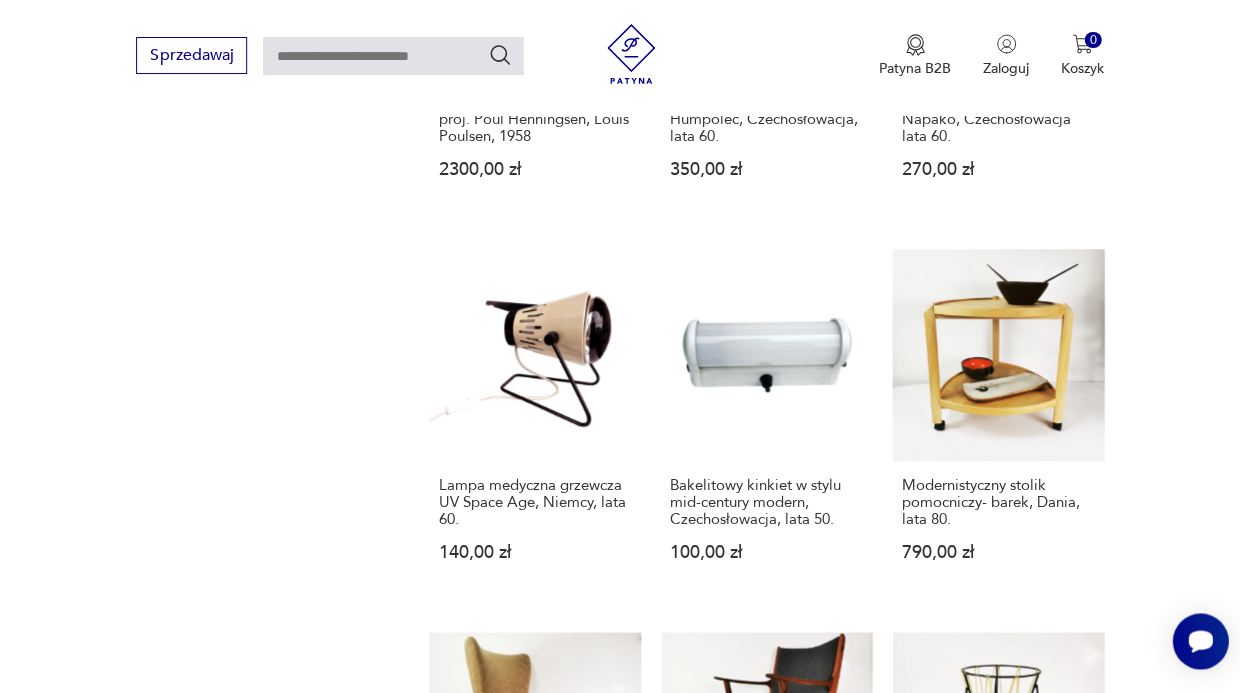 click 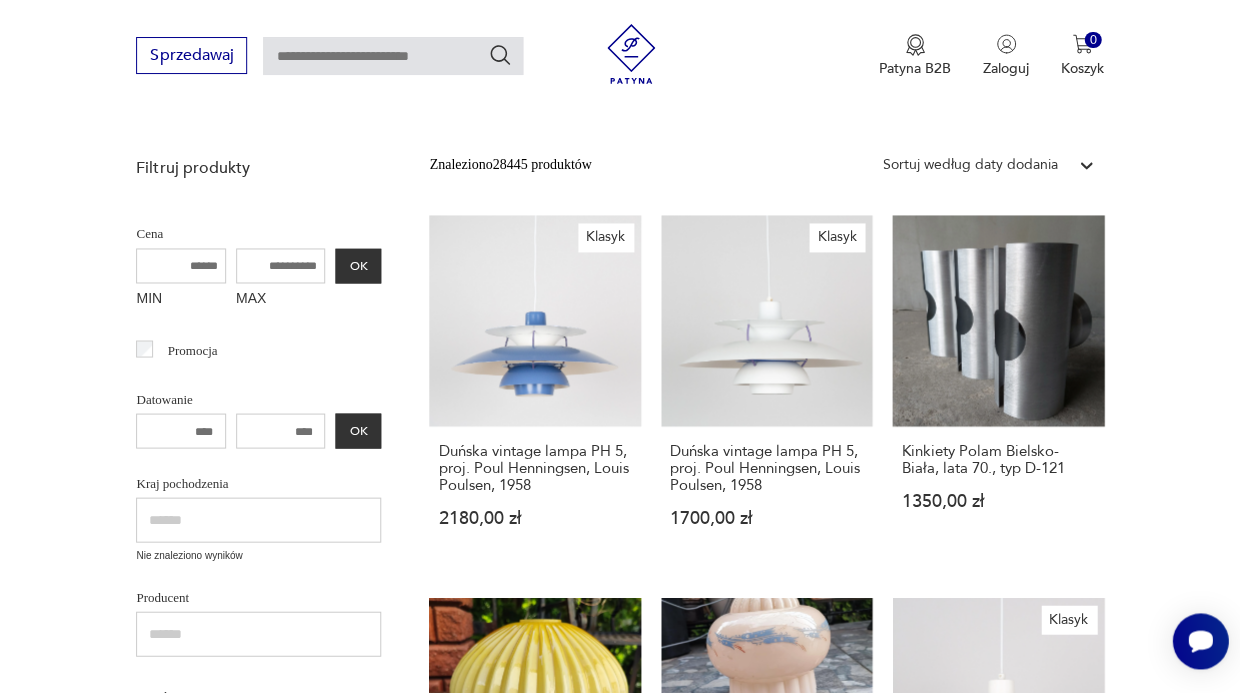 scroll, scrollTop: 213, scrollLeft: 0, axis: vertical 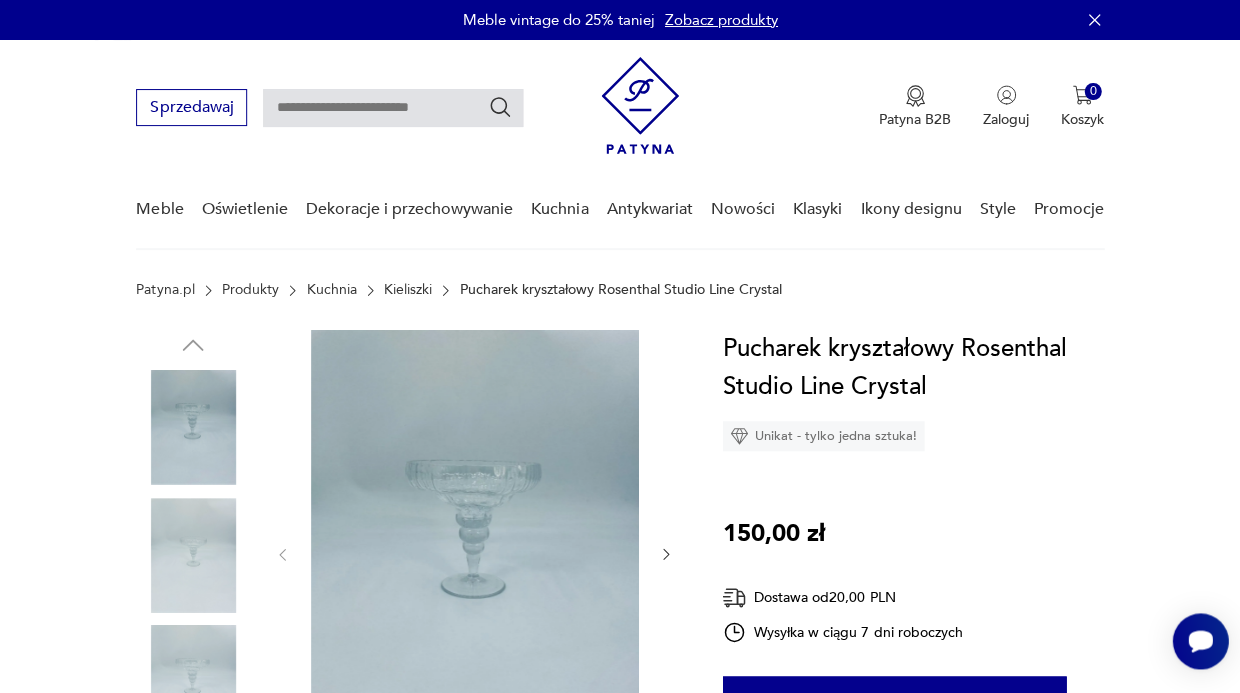 click at bounding box center [478, 552] 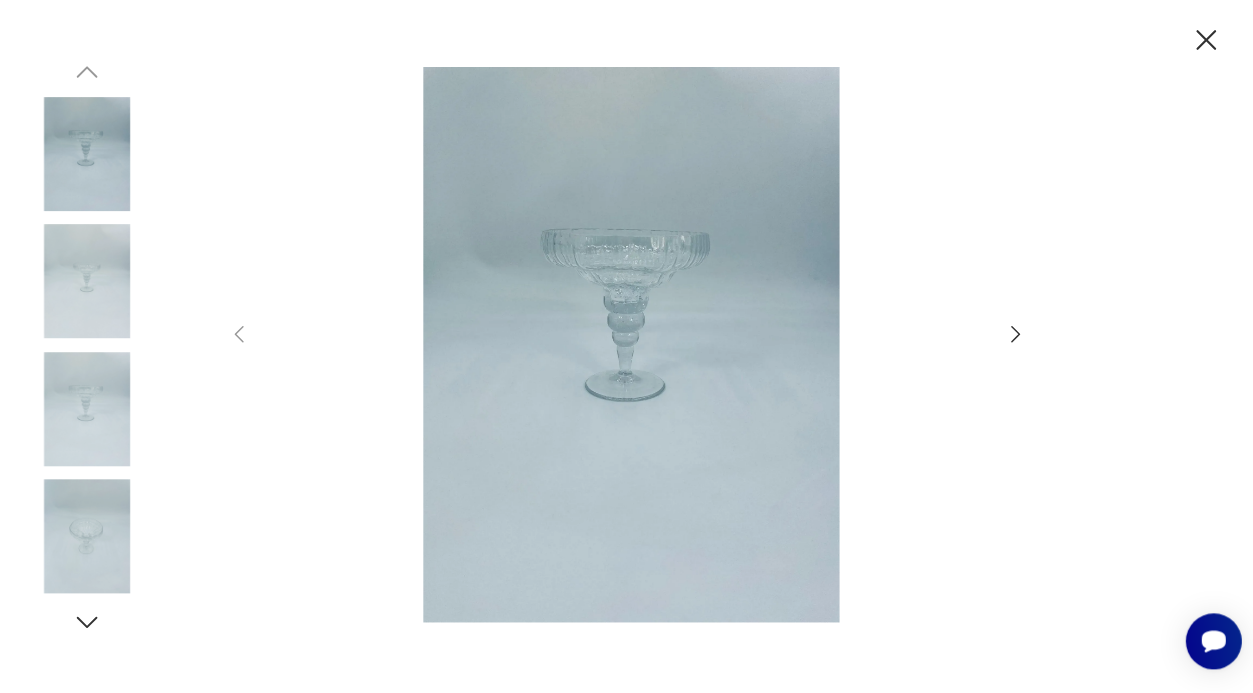 click at bounding box center [631, 344] 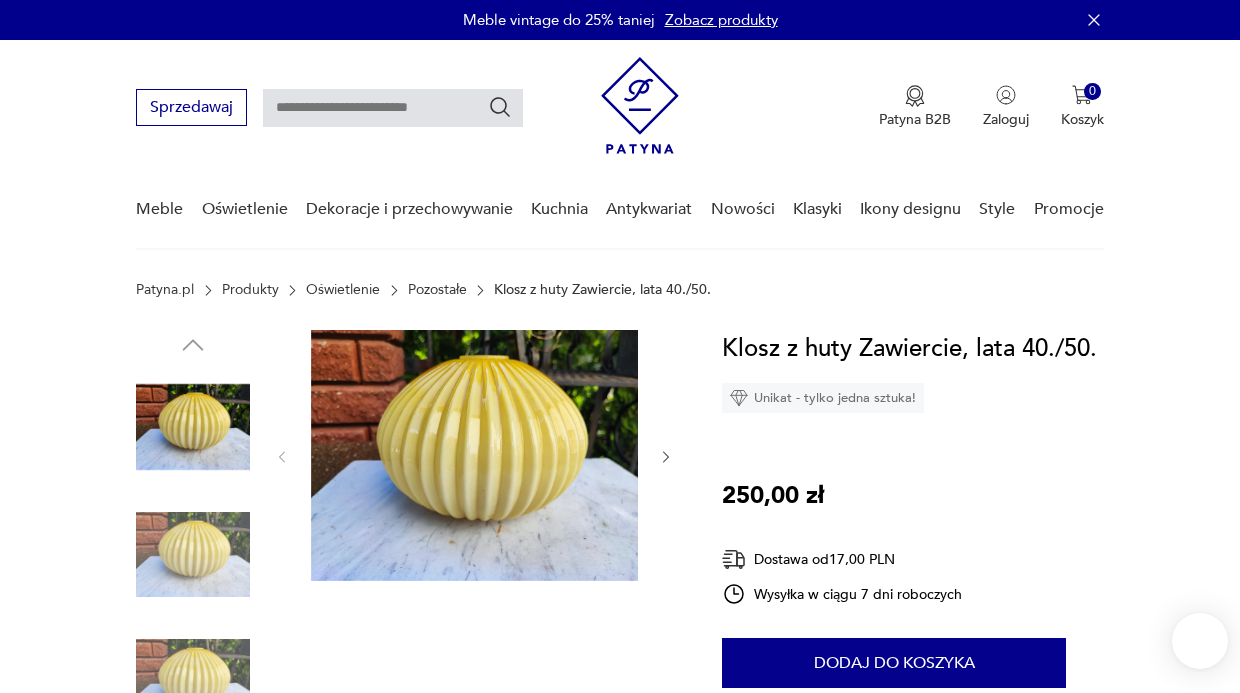 scroll, scrollTop: 0, scrollLeft: 0, axis: both 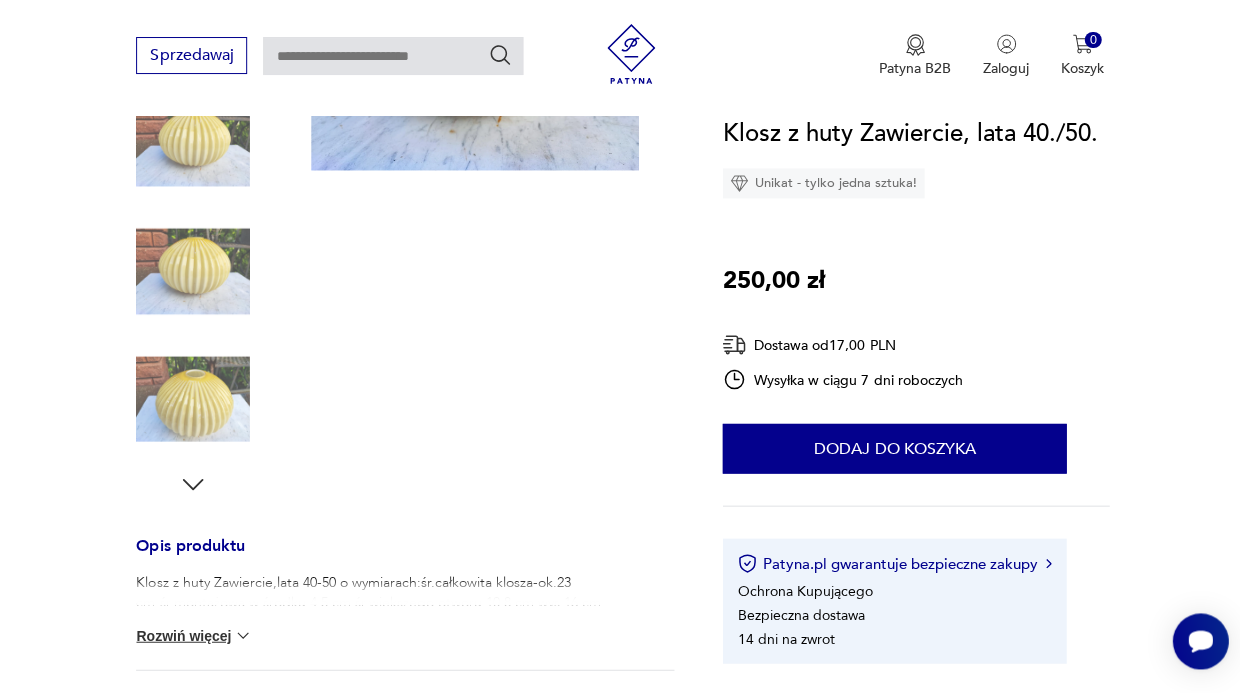 click on "Rozwiń więcej" at bounding box center [194, 635] 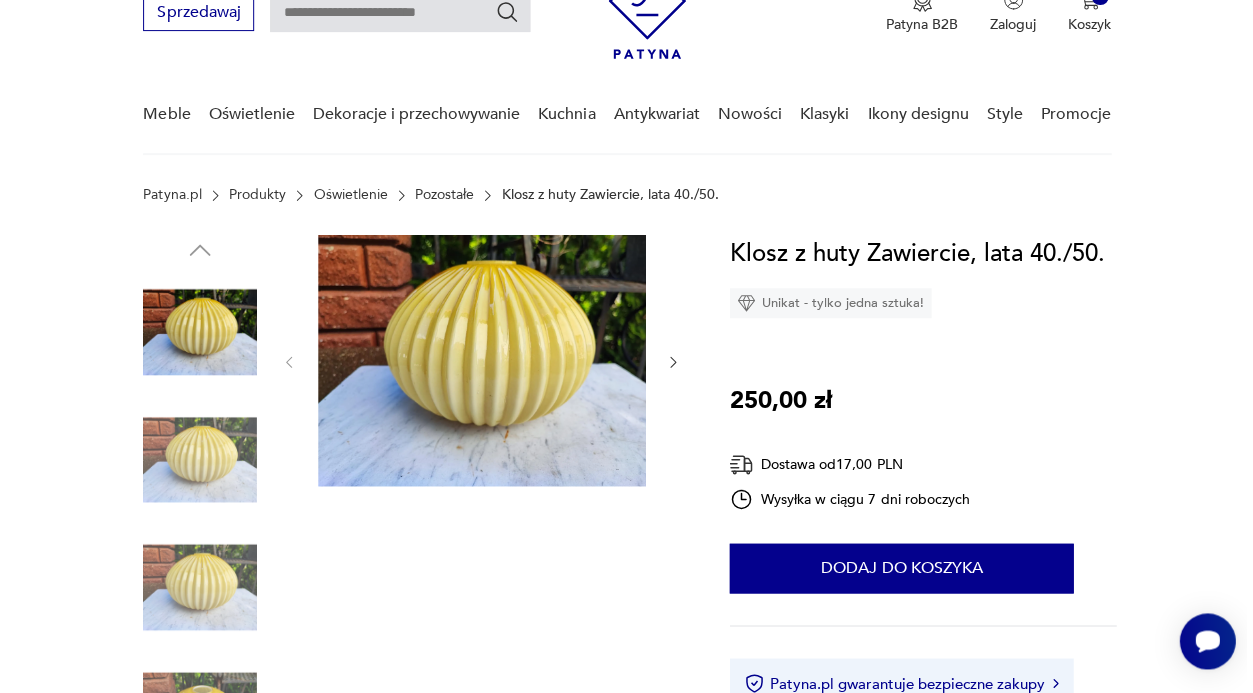 scroll, scrollTop: 66, scrollLeft: 0, axis: vertical 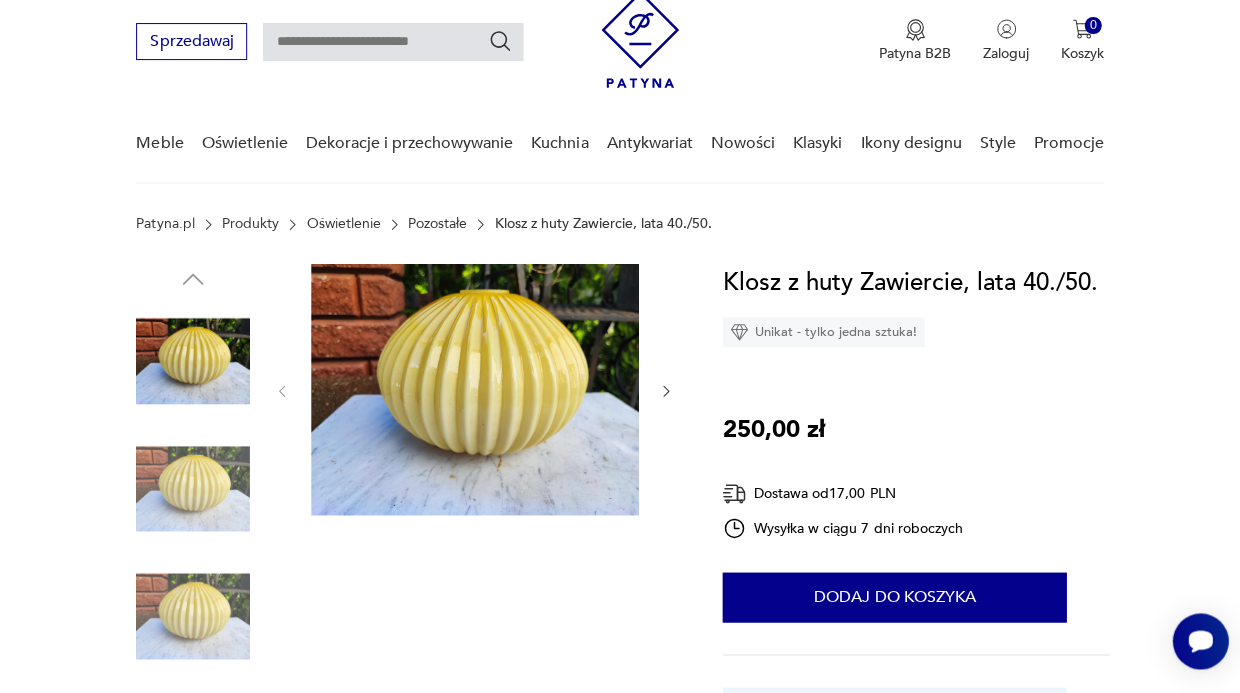 click at bounding box center [478, 389] 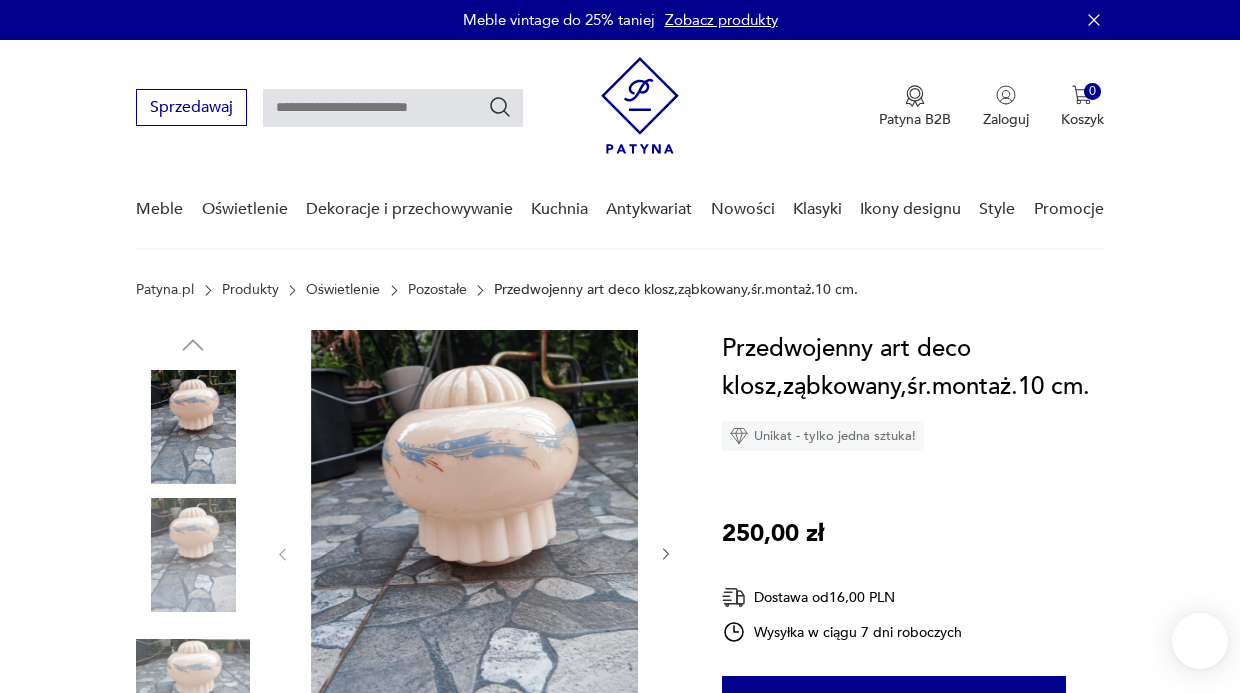 scroll, scrollTop: 0, scrollLeft: 0, axis: both 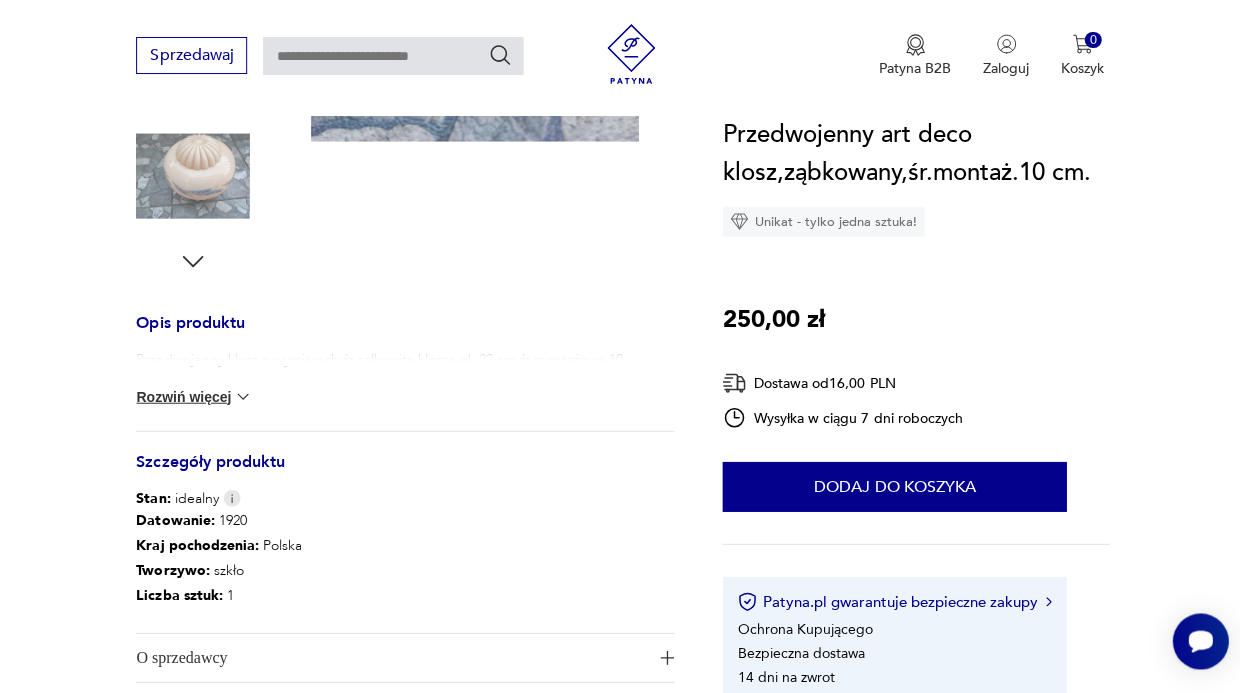 click on "Rozwiń więcej" at bounding box center [194, 396] 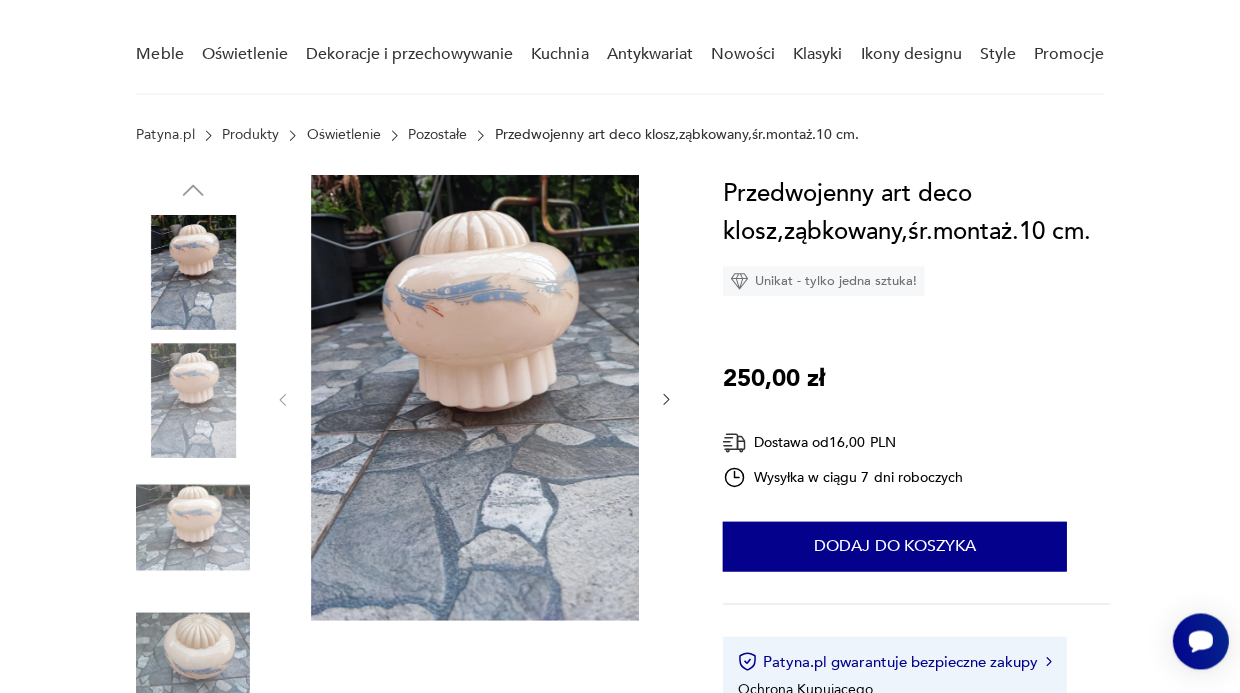 scroll, scrollTop: 136, scrollLeft: 0, axis: vertical 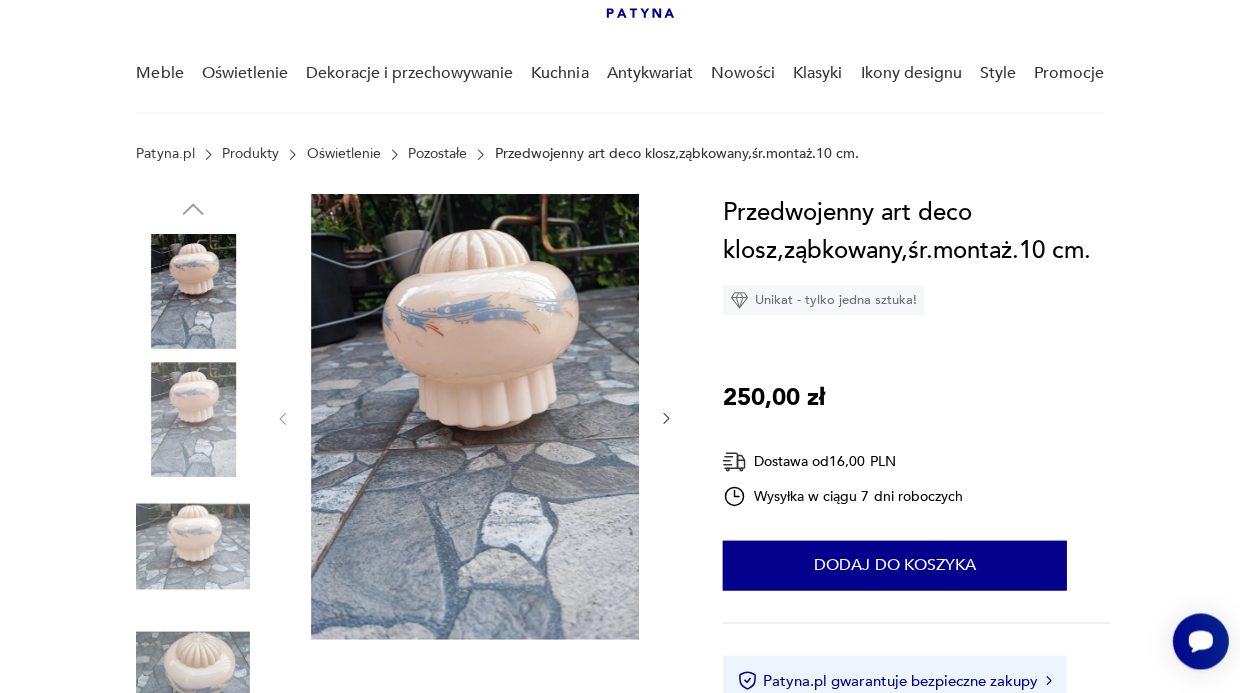 click at bounding box center (193, 291) 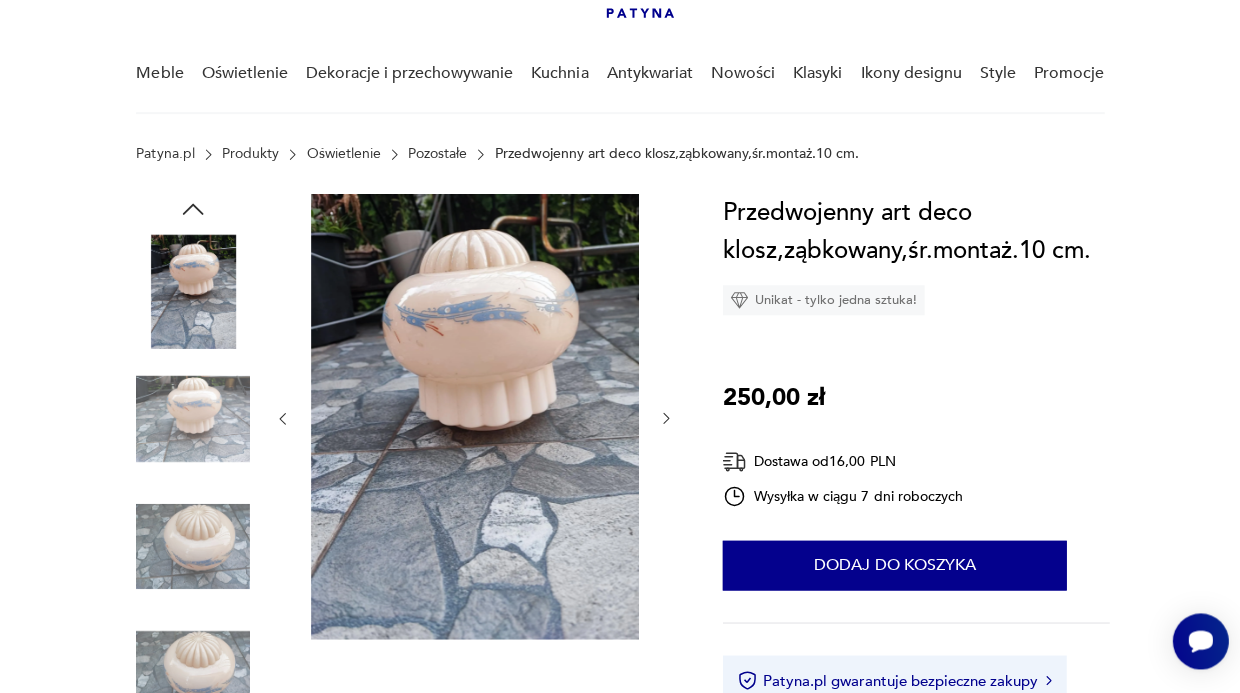 click 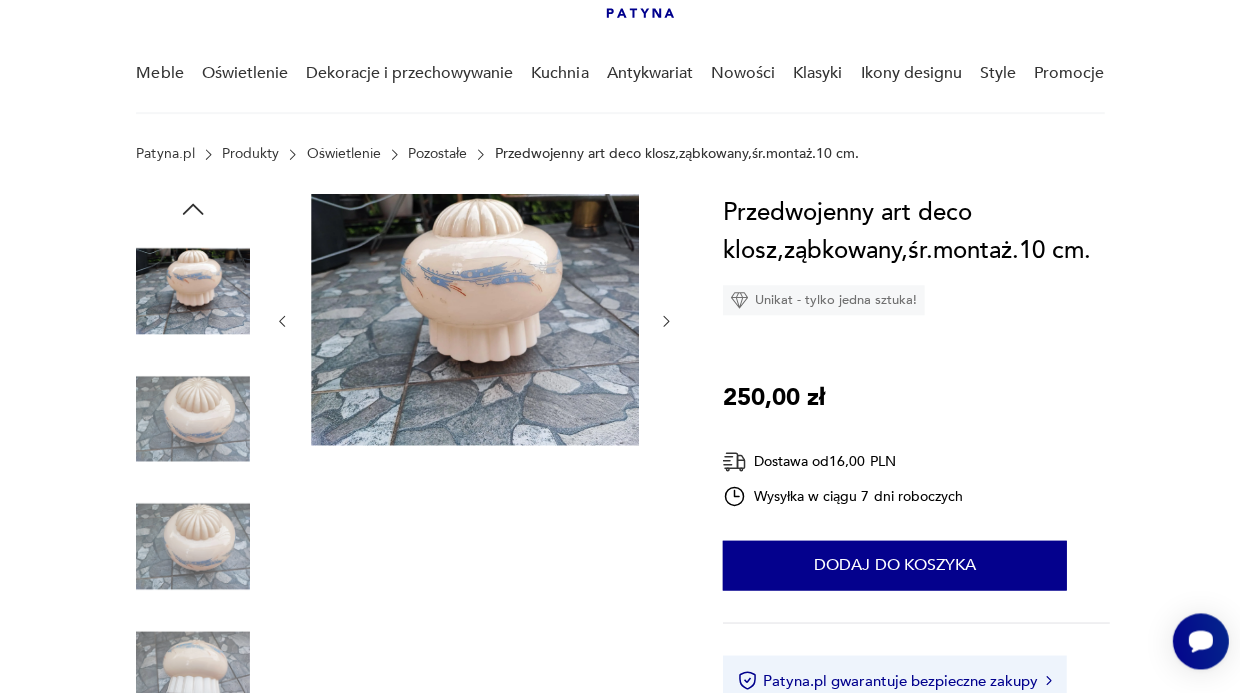 click at bounding box center [474, 321] 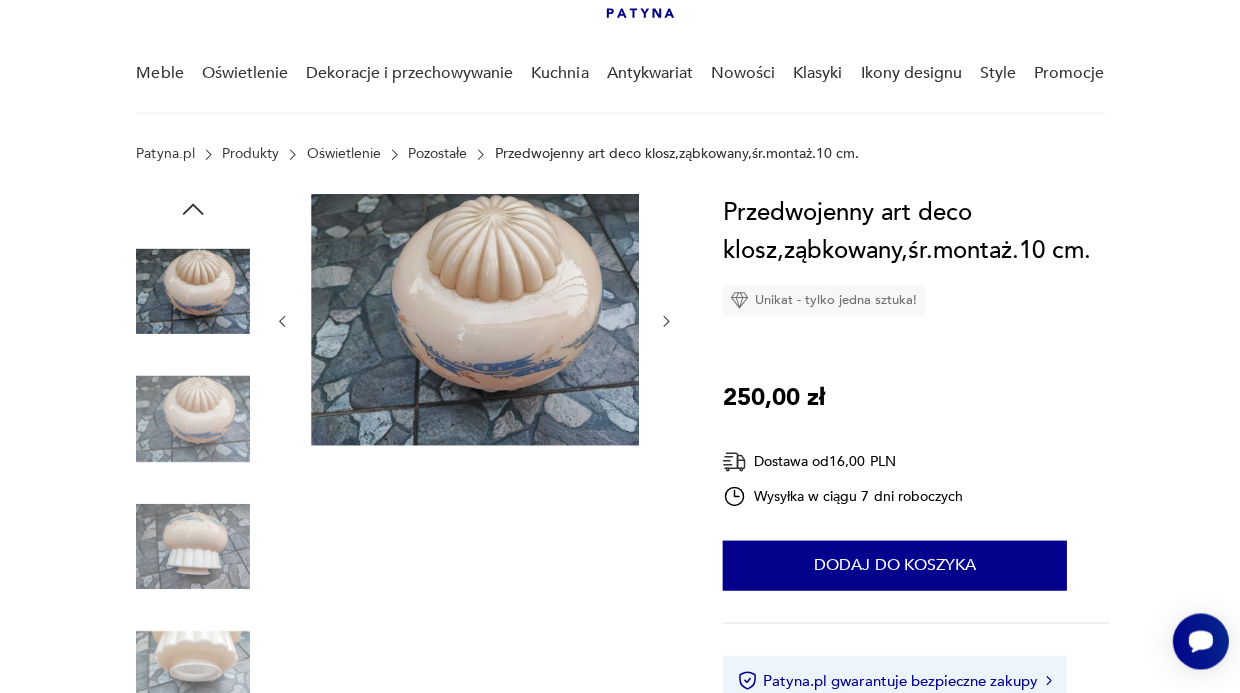 click 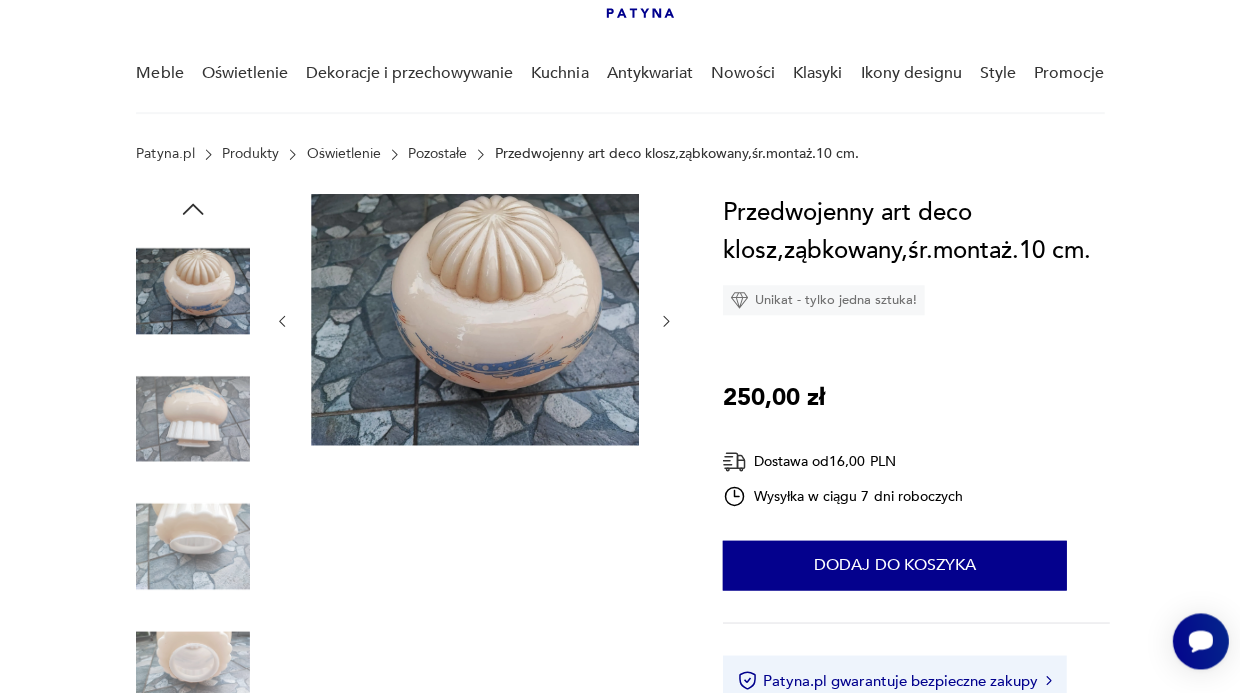 click 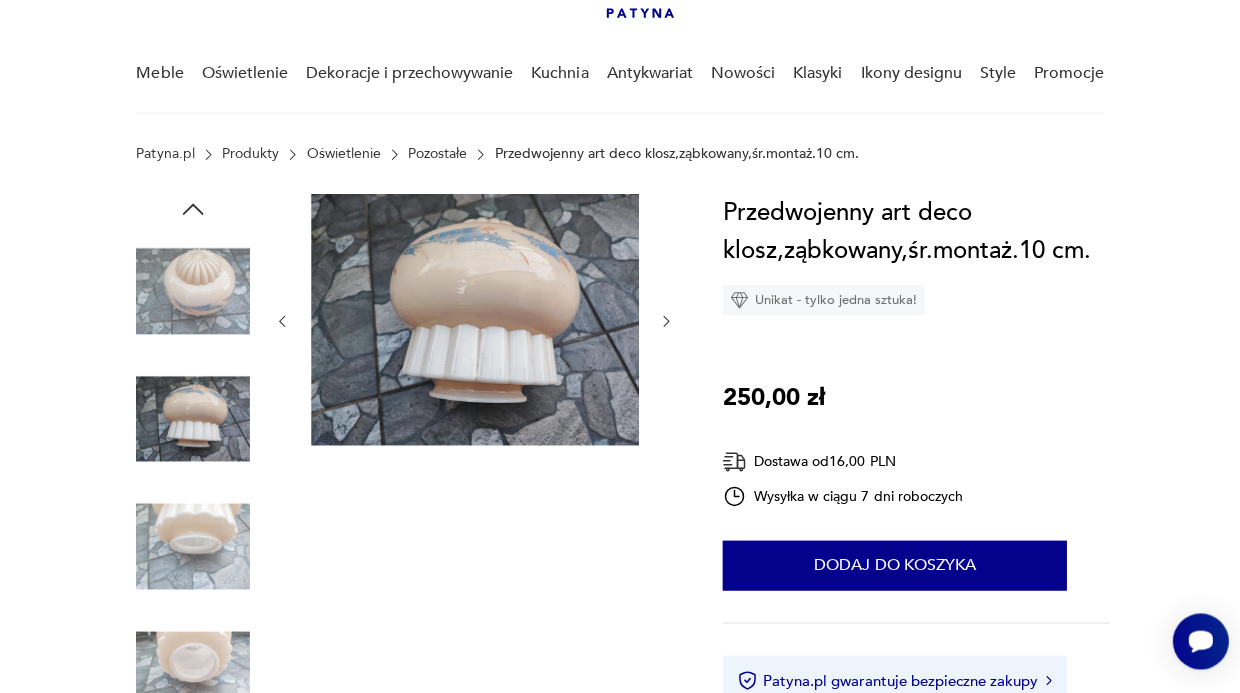 click 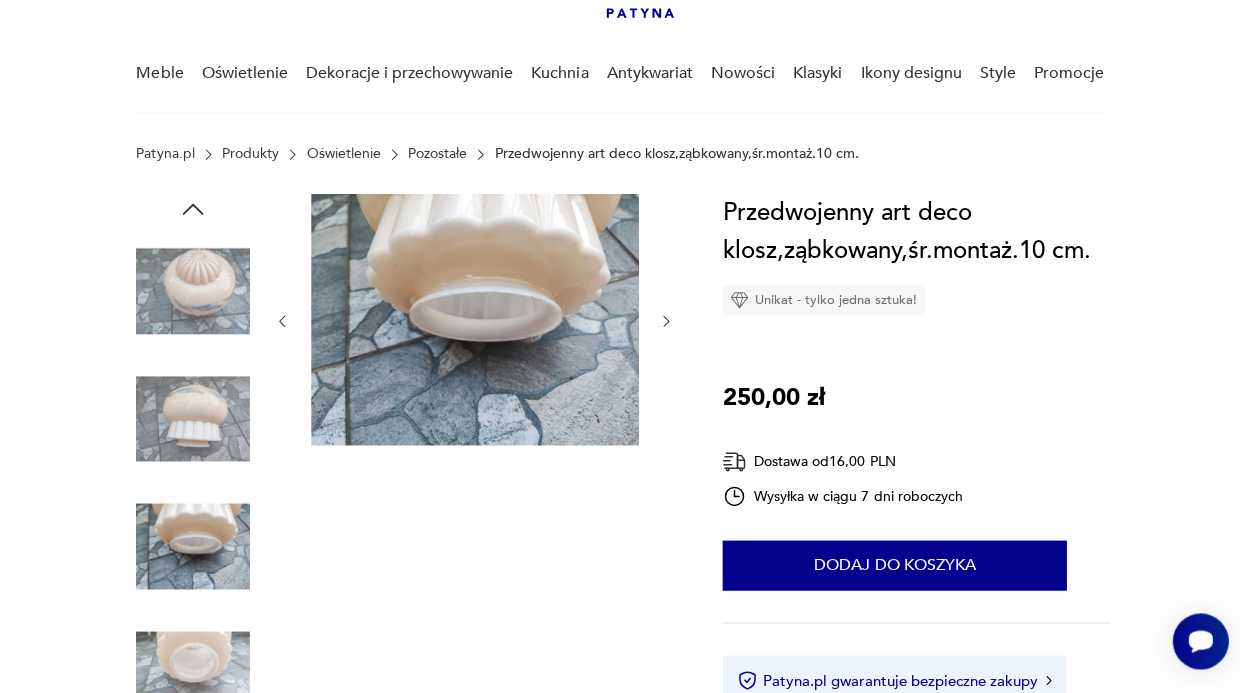 click 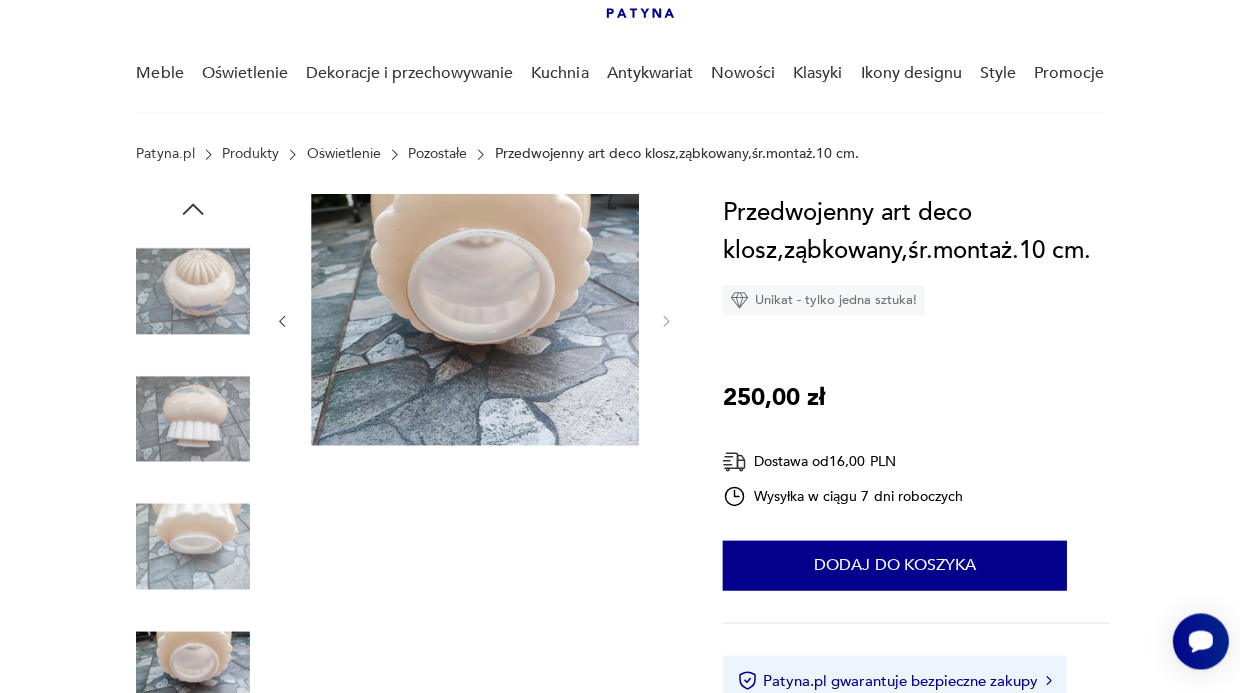 click at bounding box center (193, 291) 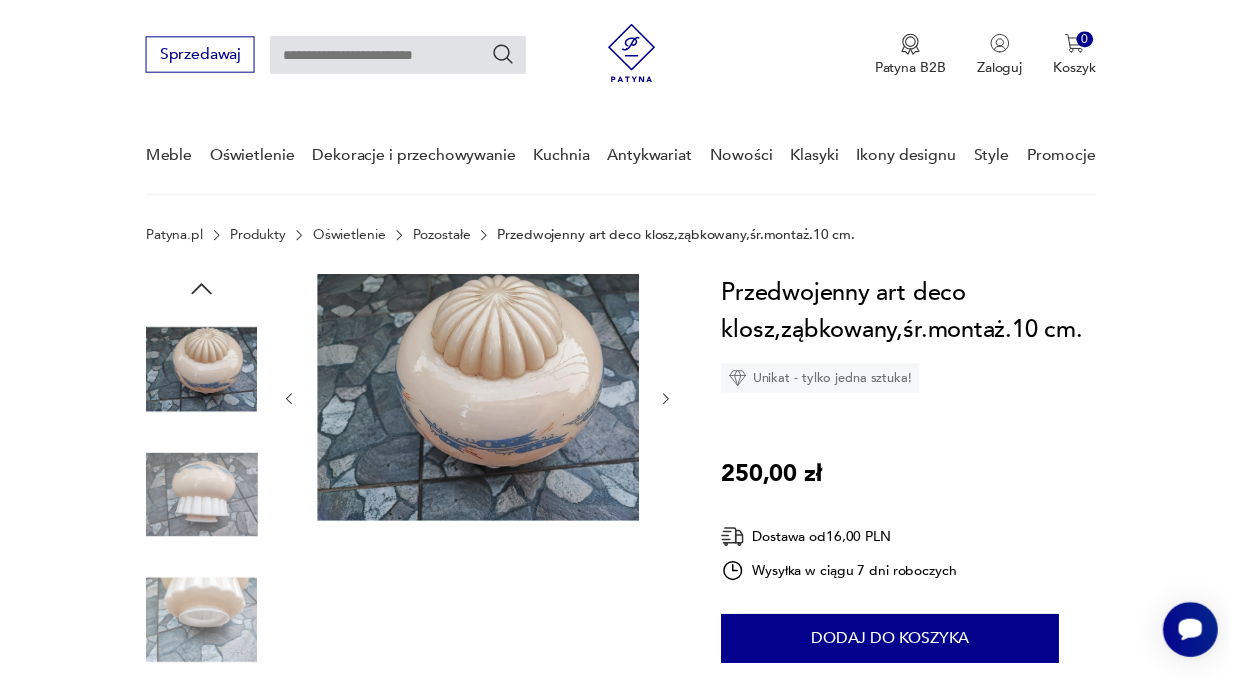 scroll, scrollTop: 25, scrollLeft: 0, axis: vertical 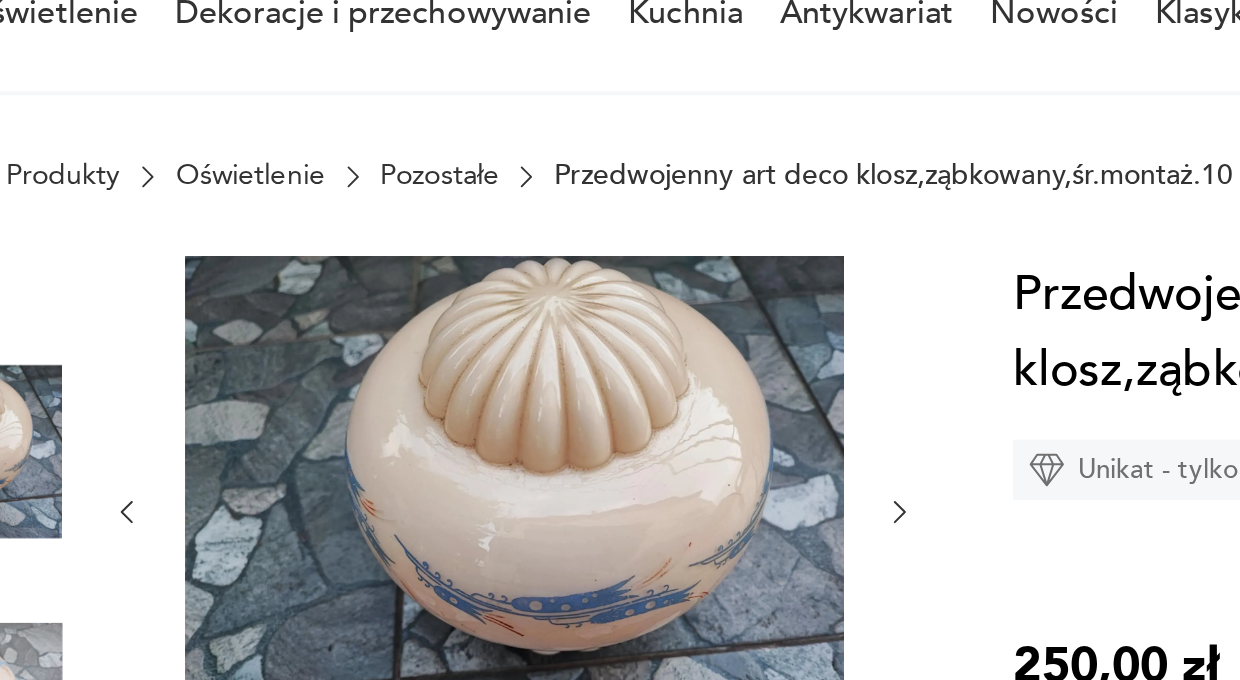 click at bounding box center [478, 430] 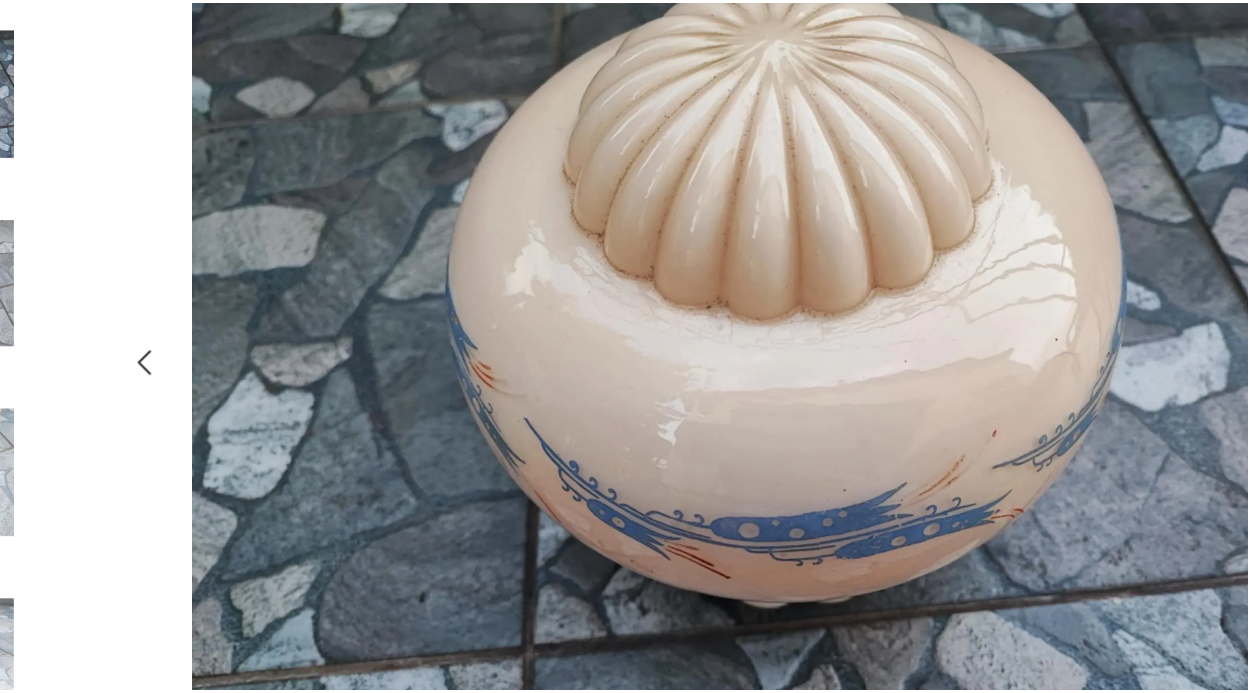 scroll, scrollTop: 53, scrollLeft: 0, axis: vertical 